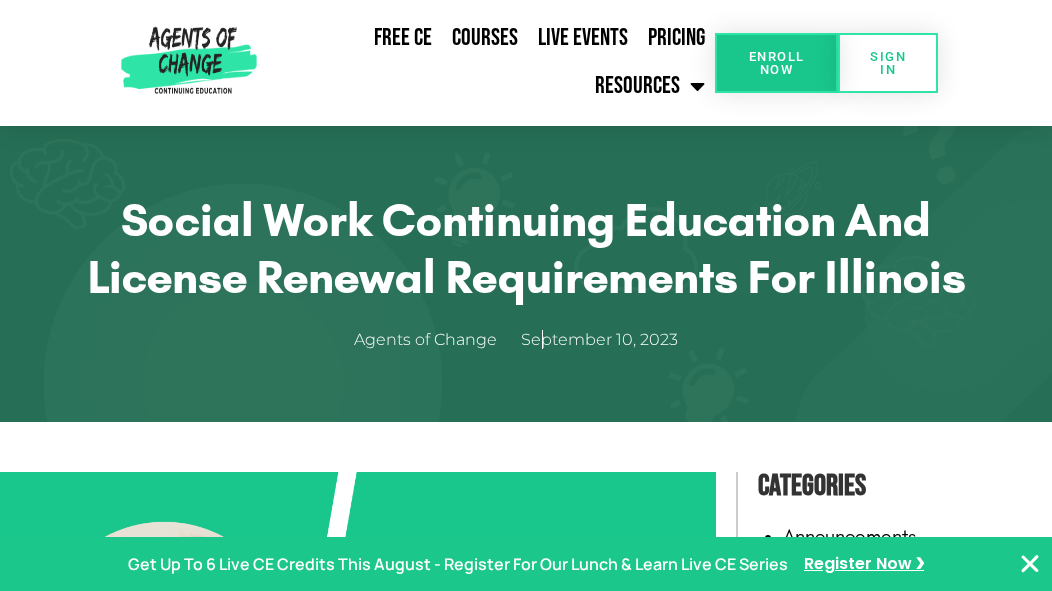 scroll, scrollTop: 0, scrollLeft: 0, axis: both 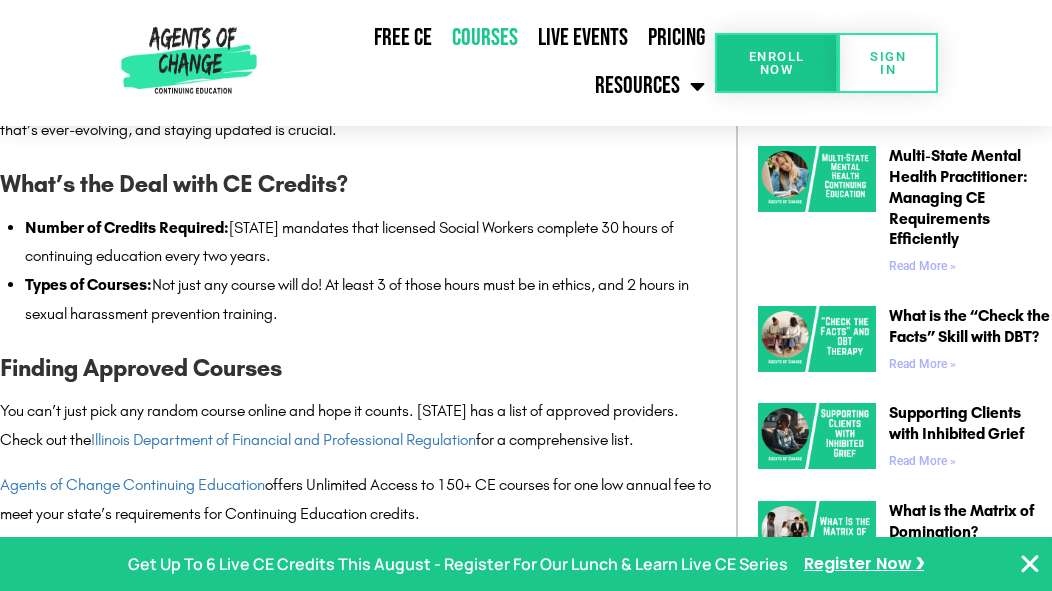 click on "Courses" 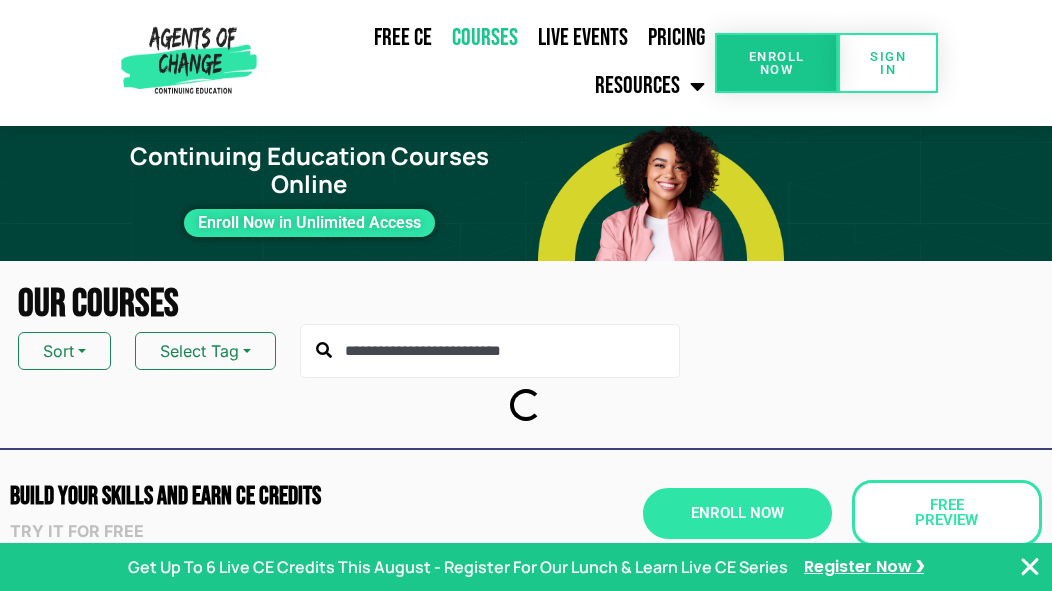 scroll, scrollTop: 0, scrollLeft: 0, axis: both 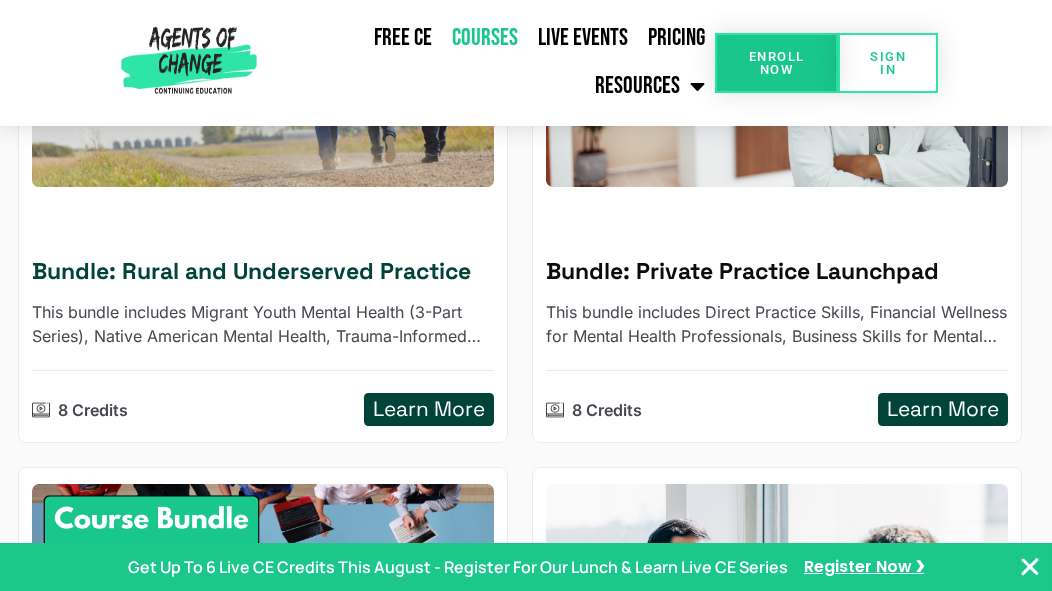 click on "Learn More" at bounding box center (429, 409) 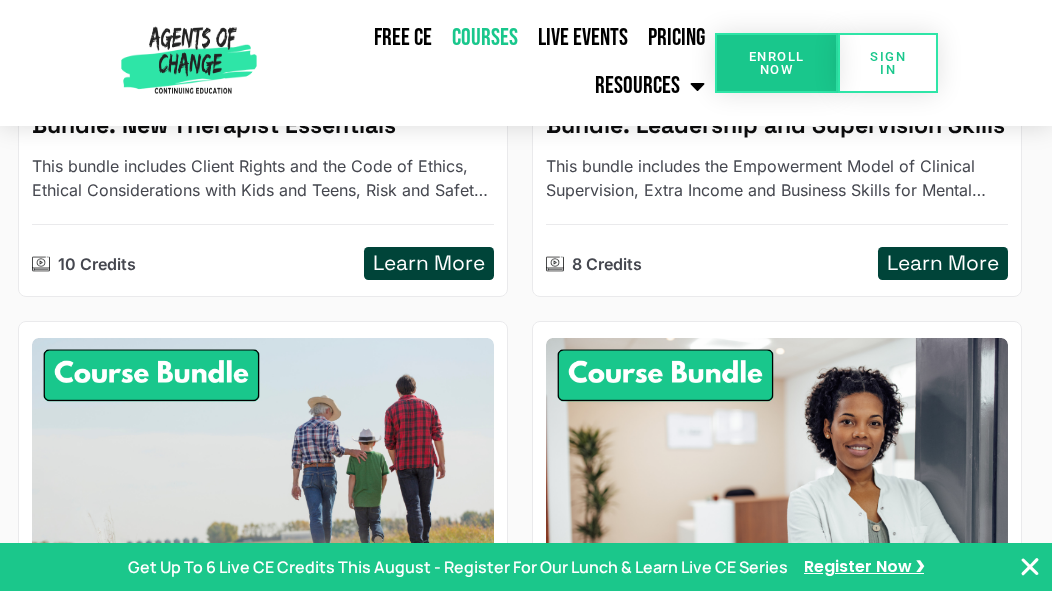 scroll, scrollTop: 590, scrollLeft: 0, axis: vertical 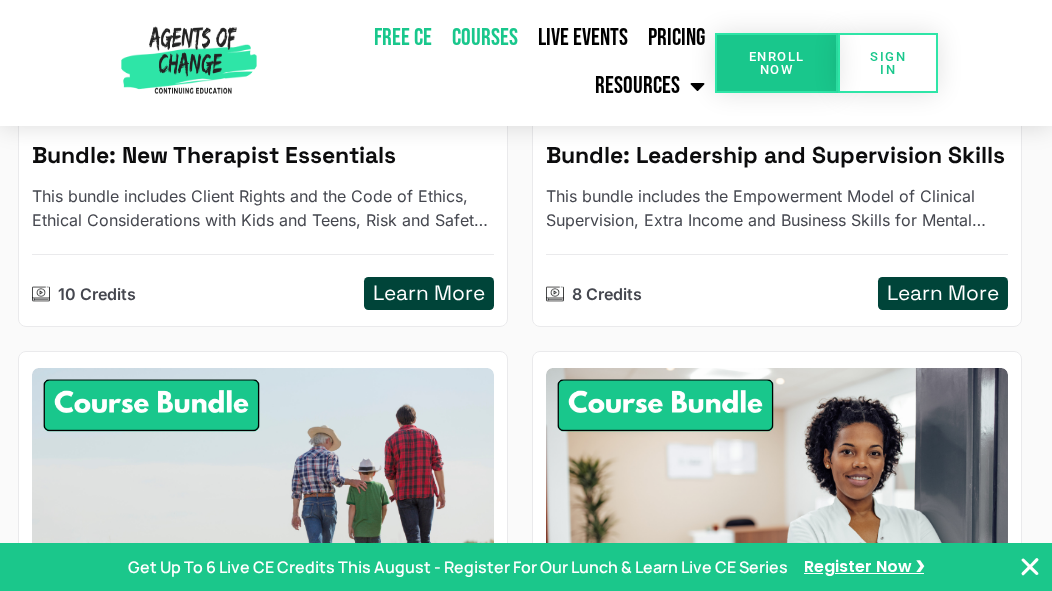 click on "Free CE" 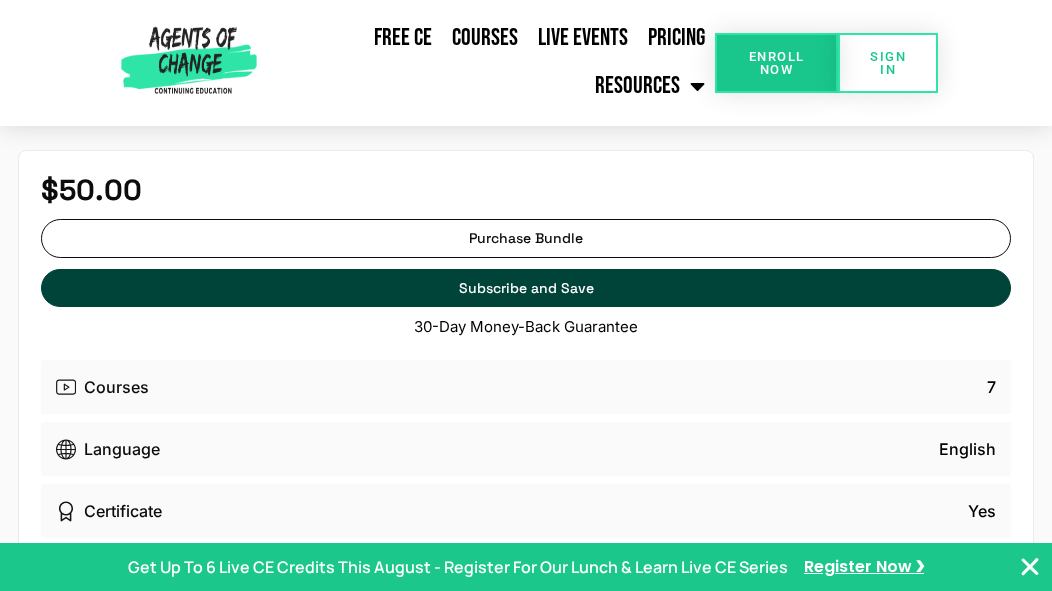 scroll, scrollTop: 0, scrollLeft: 0, axis: both 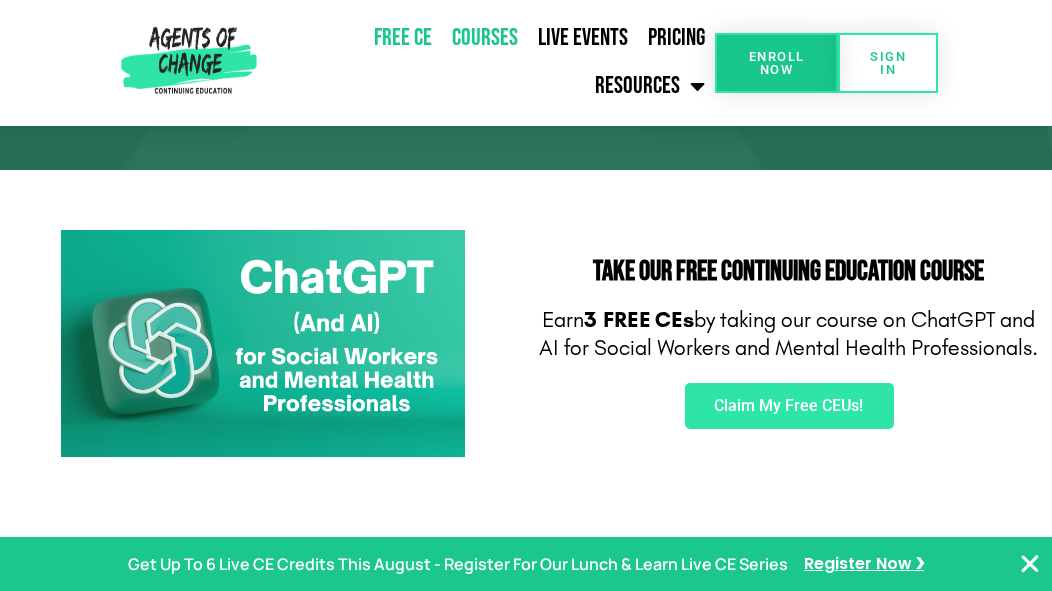 click on "Courses" 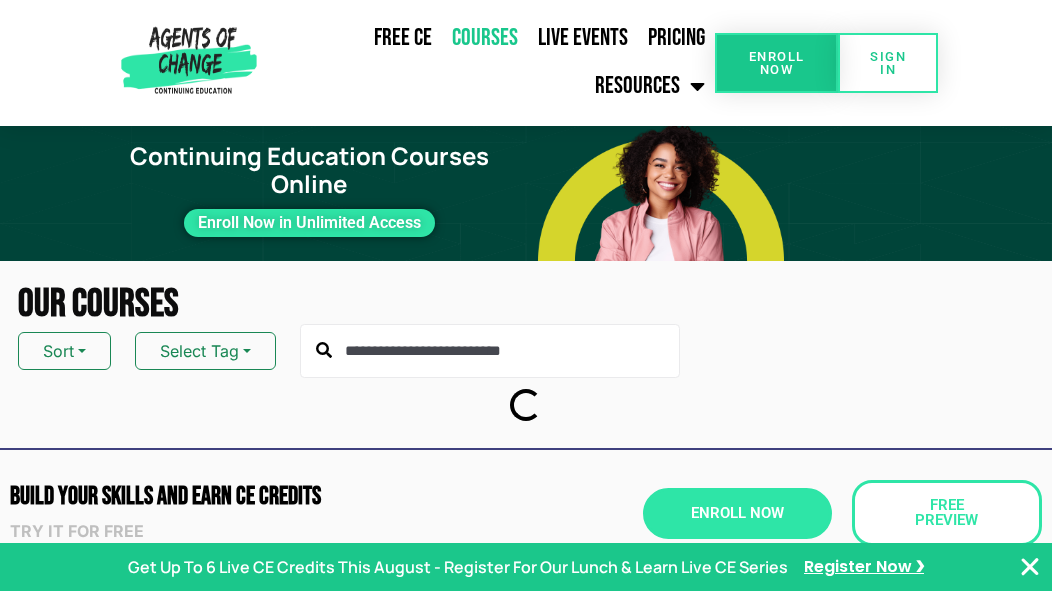 scroll, scrollTop: 0, scrollLeft: 0, axis: both 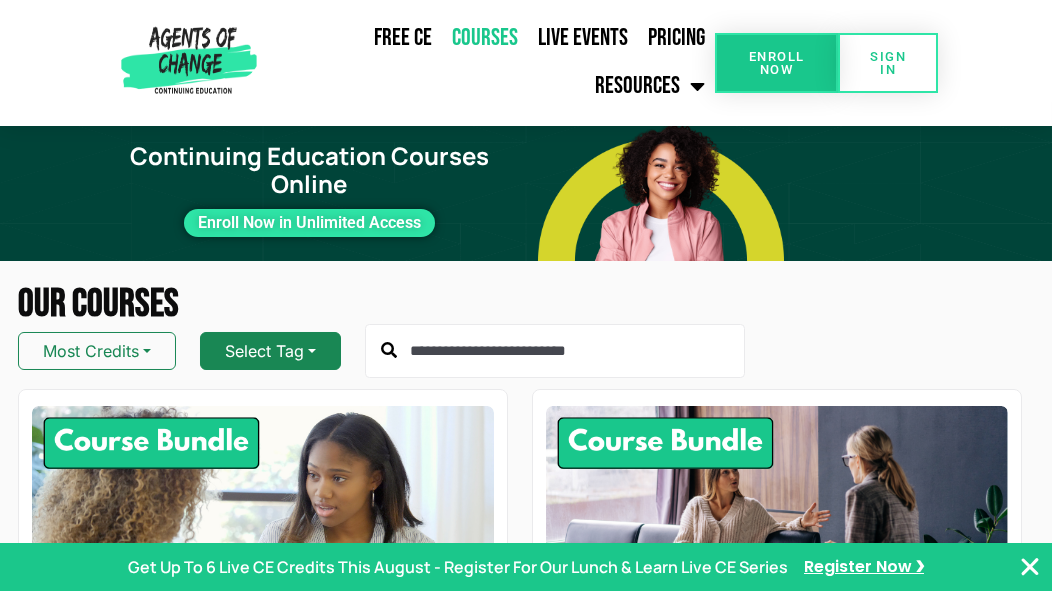 click on "Select Tag" at bounding box center (270, 351) 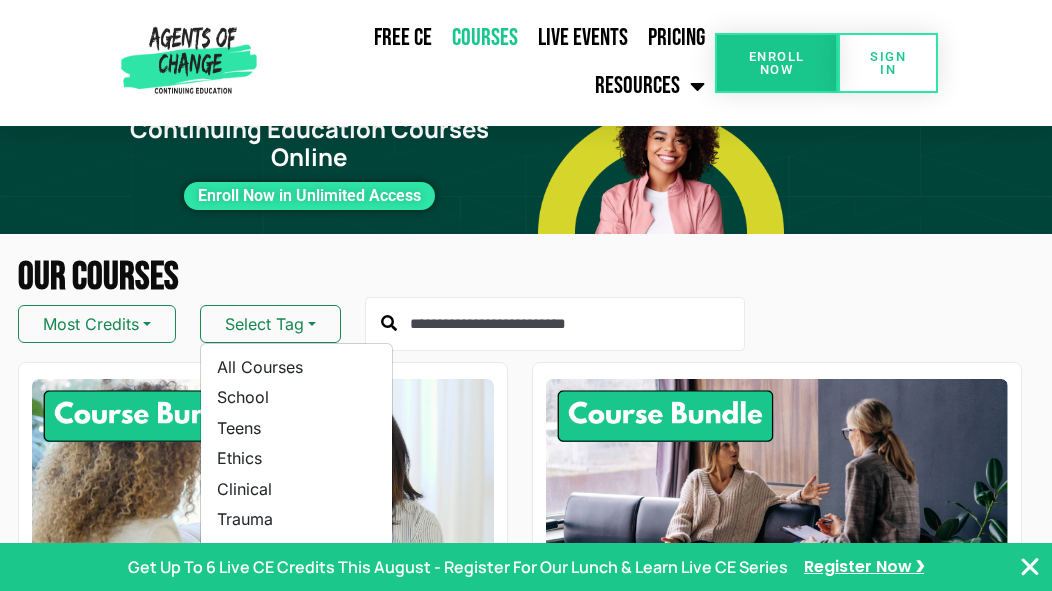 scroll, scrollTop: 40, scrollLeft: 0, axis: vertical 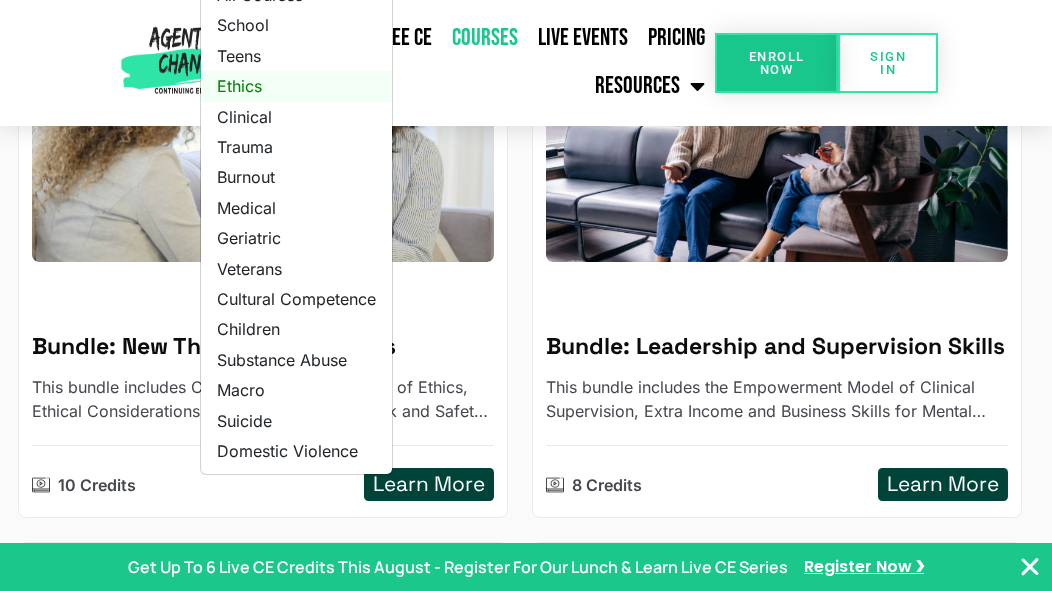 click on "Ethics" at bounding box center (296, 86) 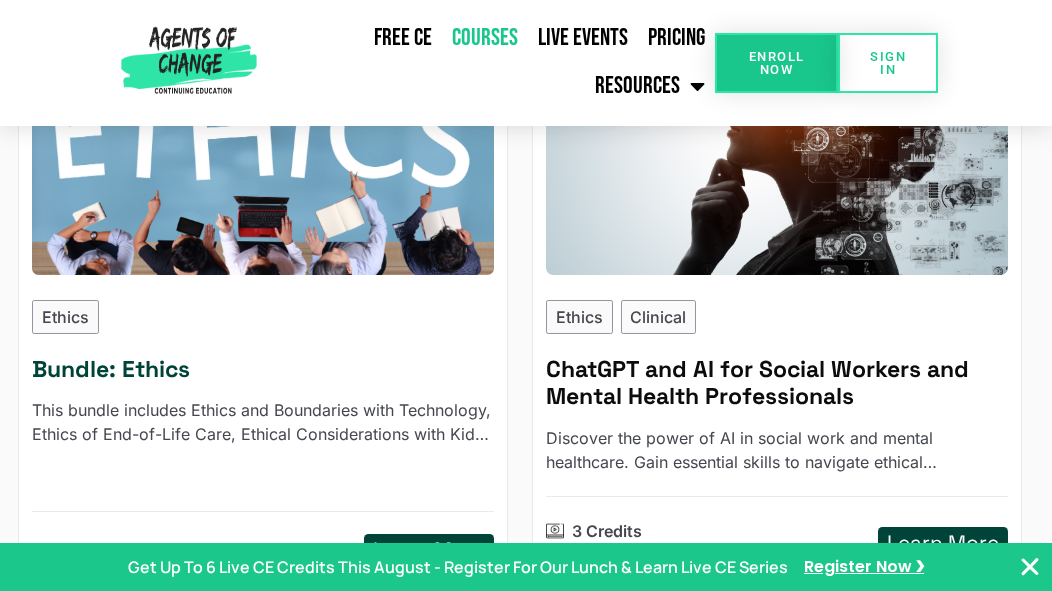 scroll, scrollTop: 381, scrollLeft: 0, axis: vertical 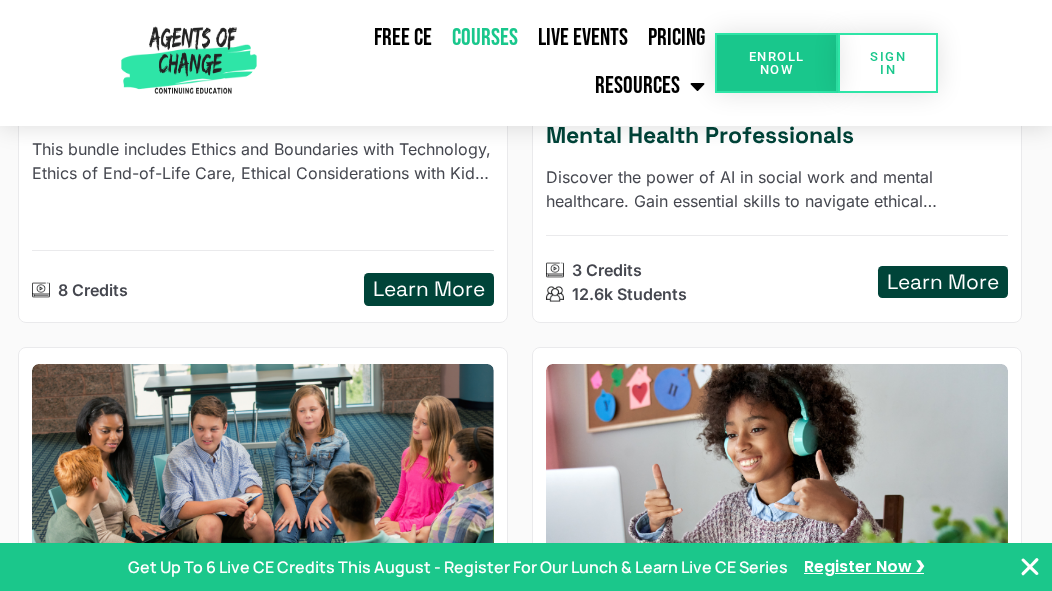 click on "Learn More" at bounding box center (943, 282) 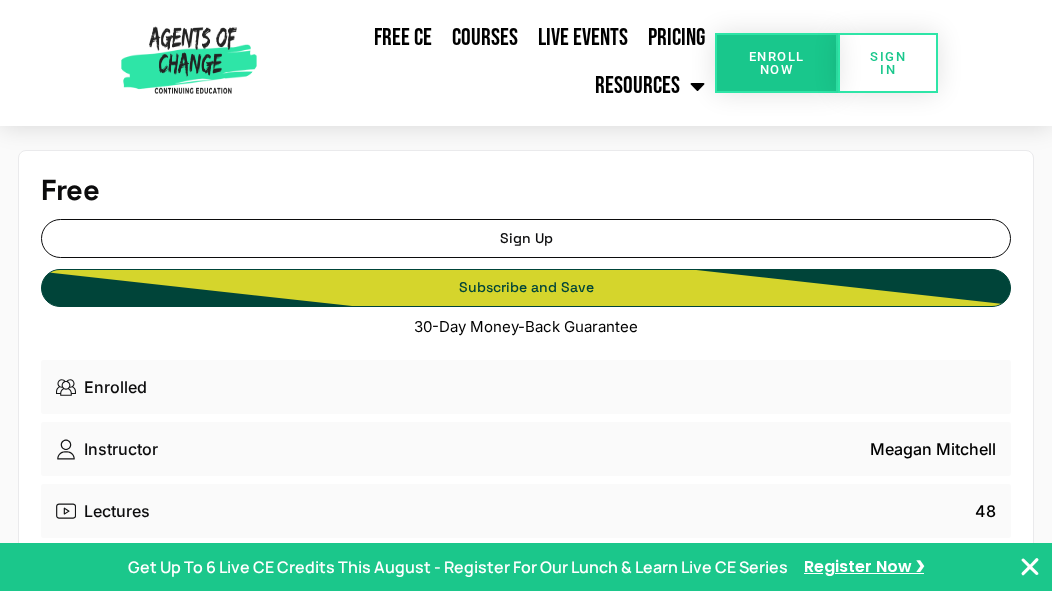 scroll, scrollTop: 0, scrollLeft: 0, axis: both 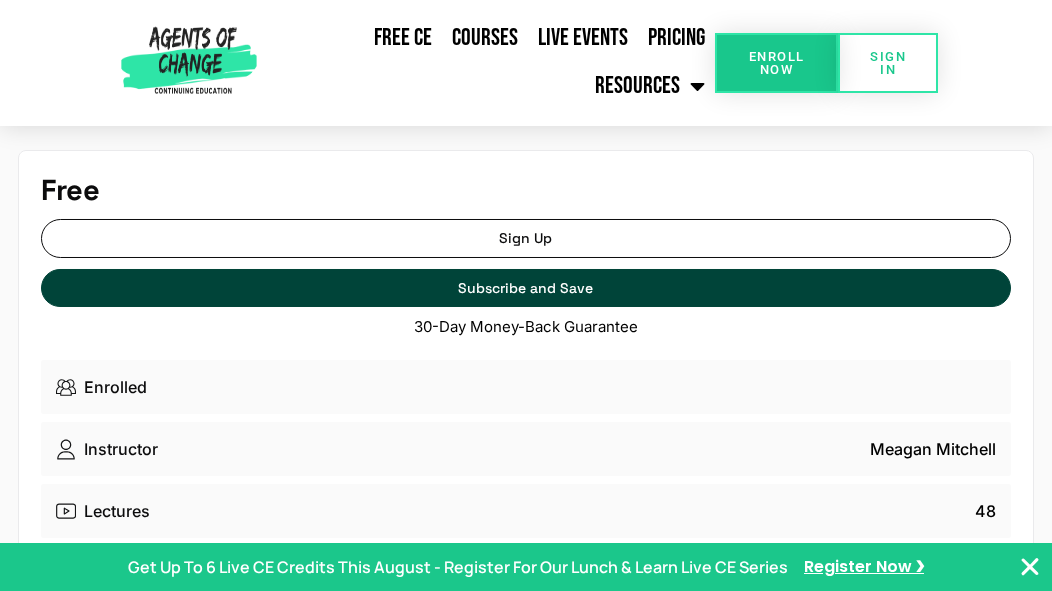 click on "Enrolled" at bounding box center (526, 387) 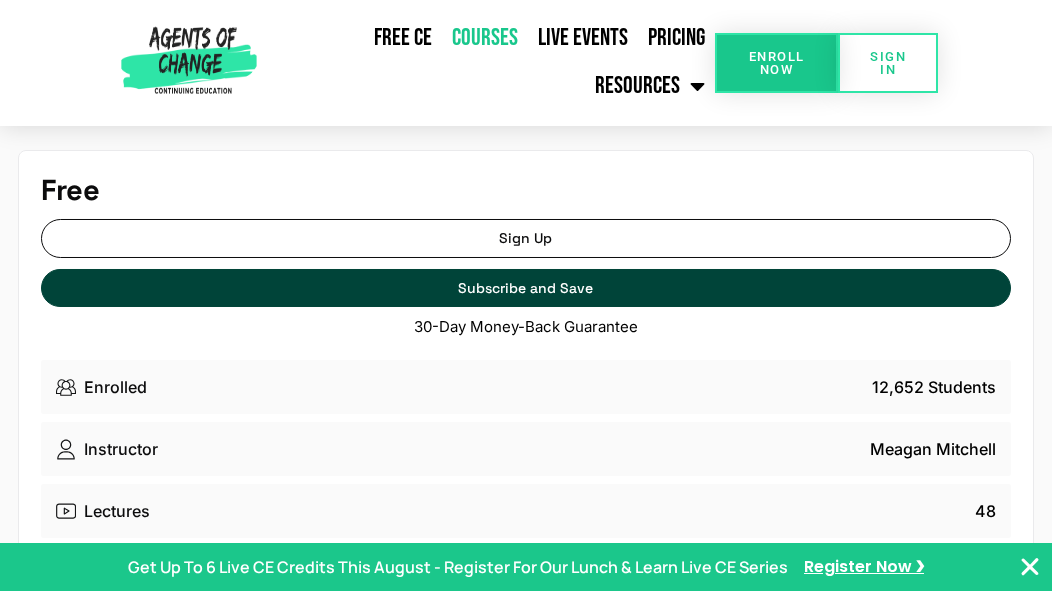 click on "Courses" 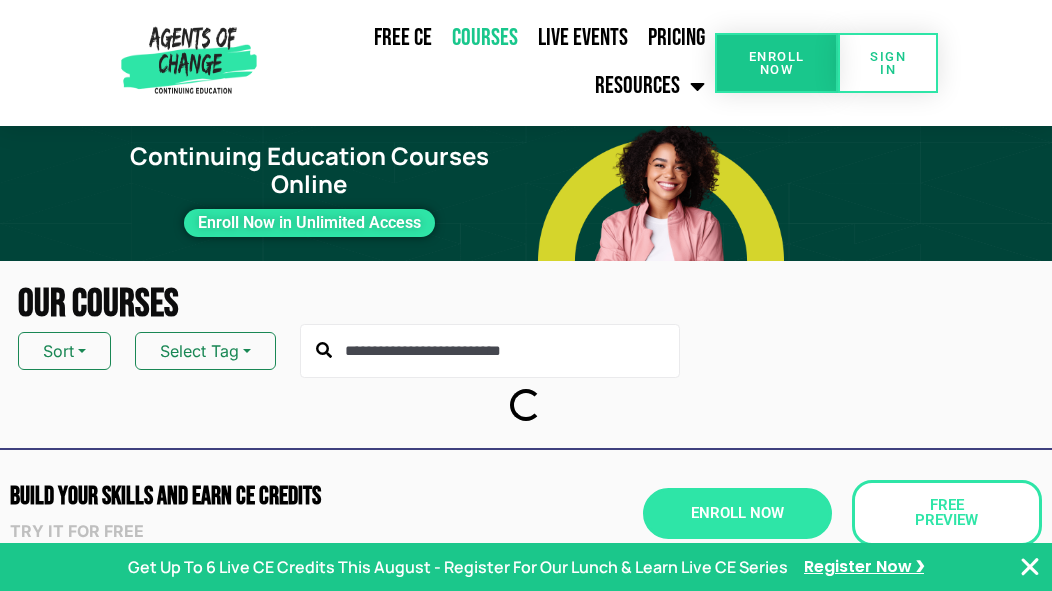 scroll, scrollTop: 0, scrollLeft: 0, axis: both 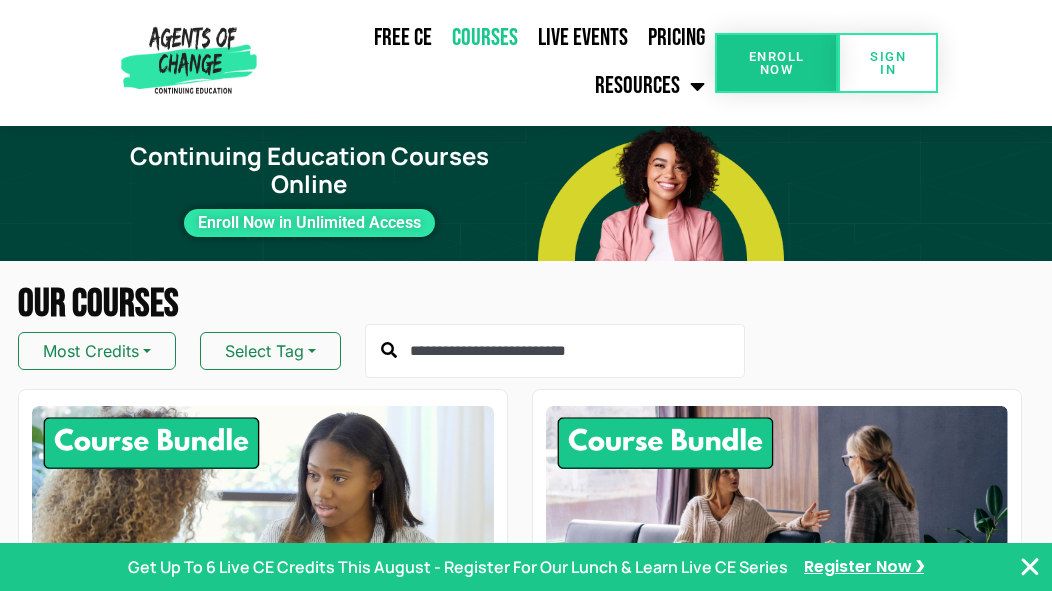 click at bounding box center [1030, 567] 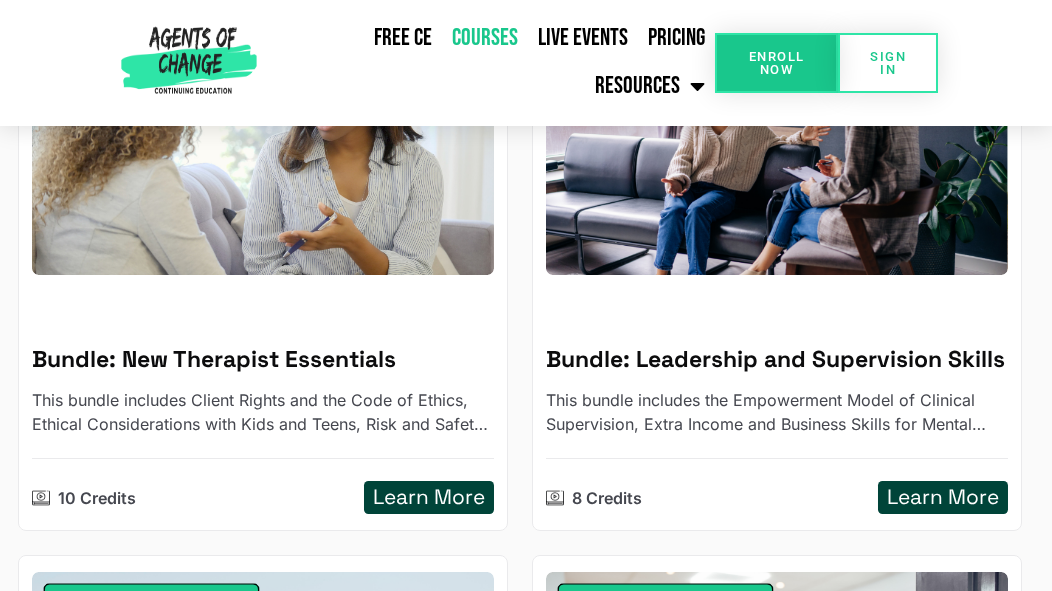 scroll, scrollTop: 413, scrollLeft: 0, axis: vertical 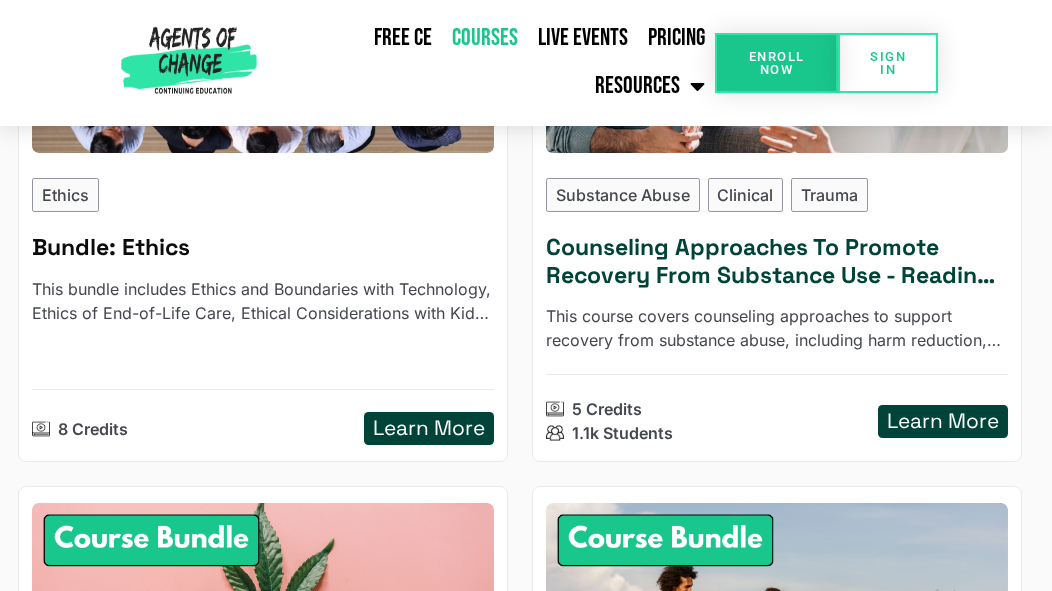 click on "Learn More" at bounding box center [943, 421] 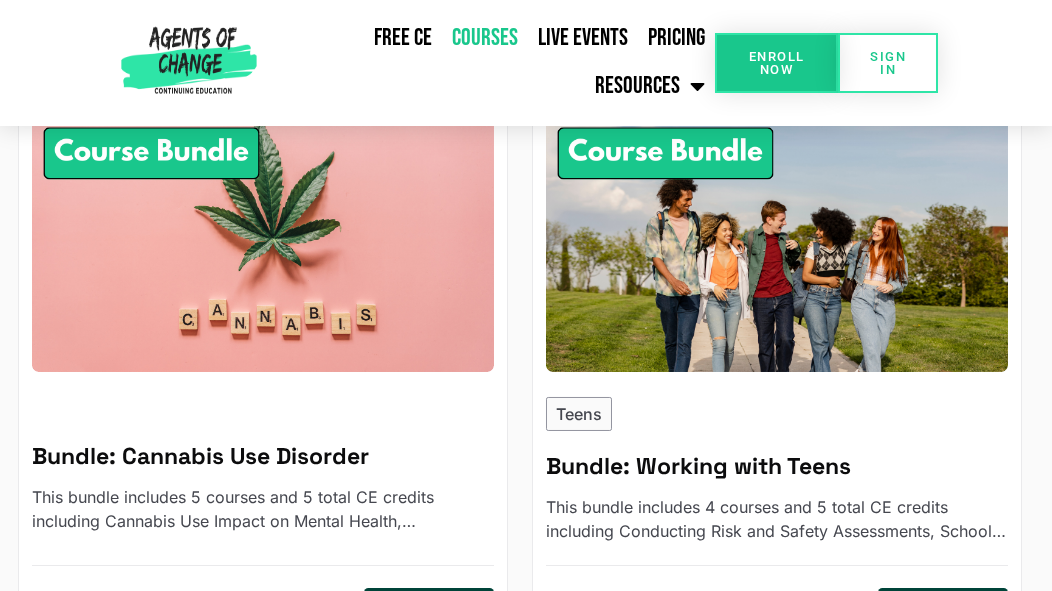 scroll, scrollTop: 2106, scrollLeft: 0, axis: vertical 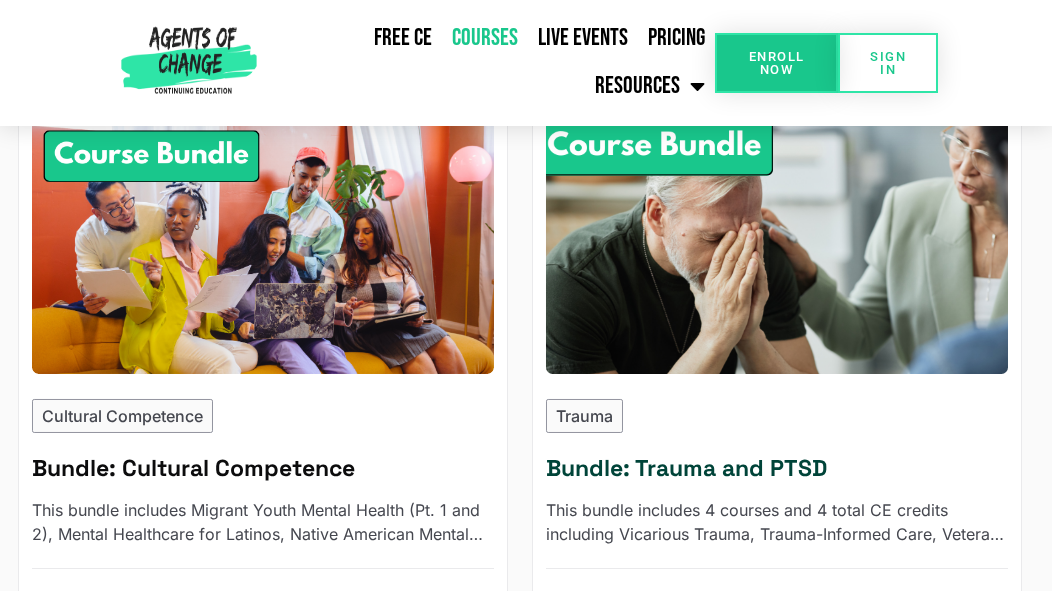 click on "Bundle: Trauma and PTSD" at bounding box center [777, 469] 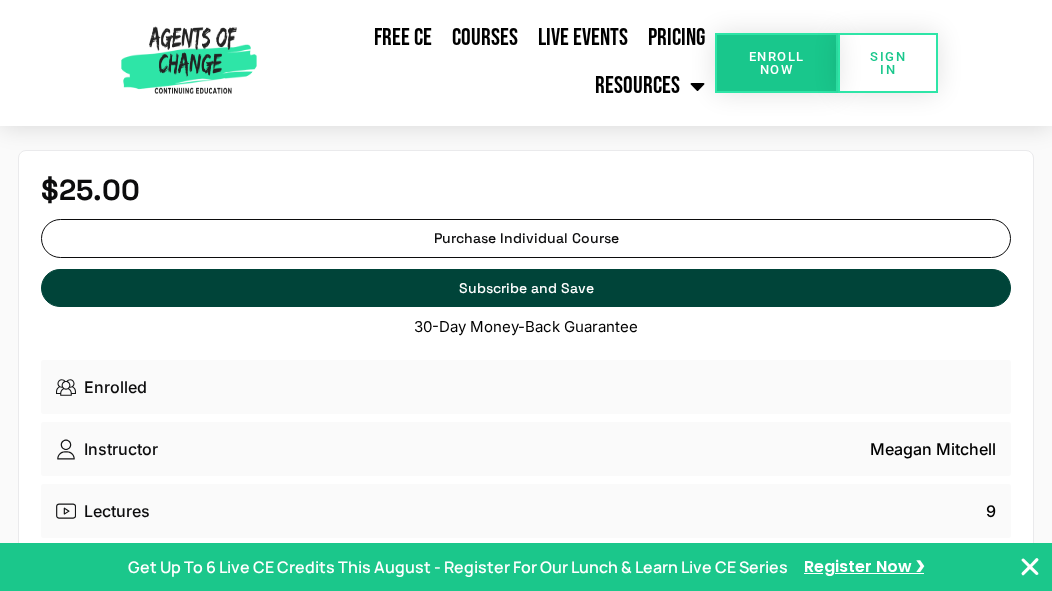 scroll, scrollTop: 0, scrollLeft: 0, axis: both 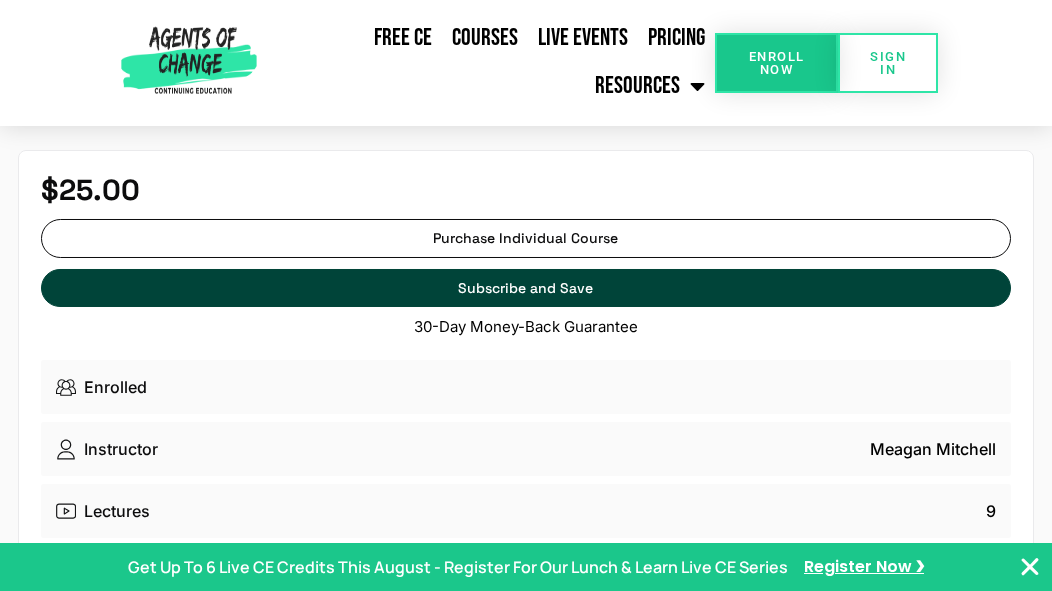click on "Instructor [NAME] [LAST]" at bounding box center [526, 449] 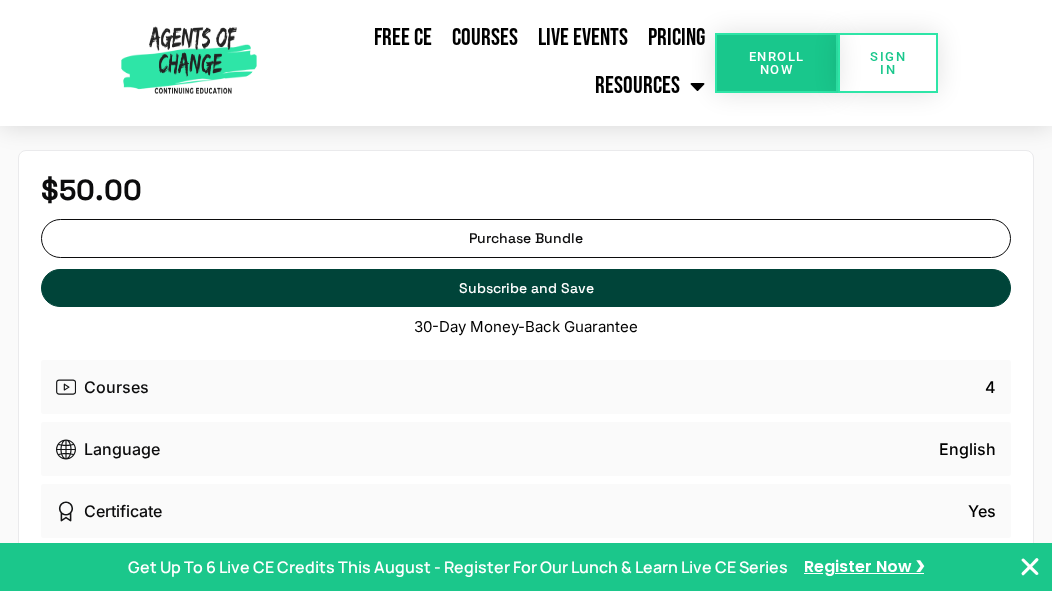 scroll, scrollTop: 0, scrollLeft: 0, axis: both 